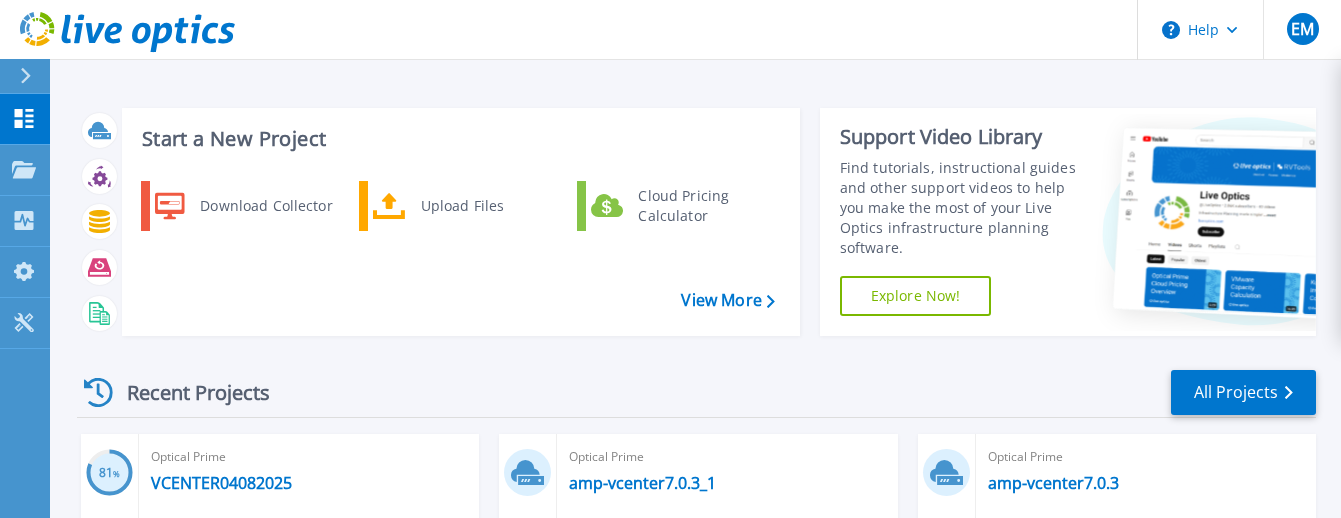 scroll, scrollTop: 286, scrollLeft: 0, axis: vertical 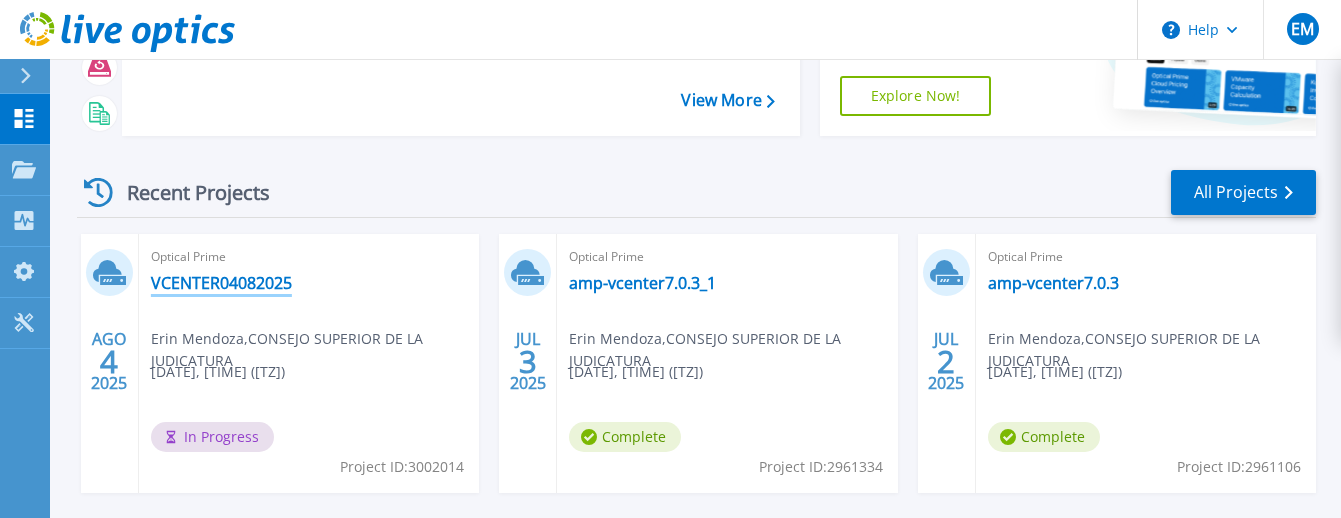 click on "VCENTER04082025" at bounding box center (221, 283) 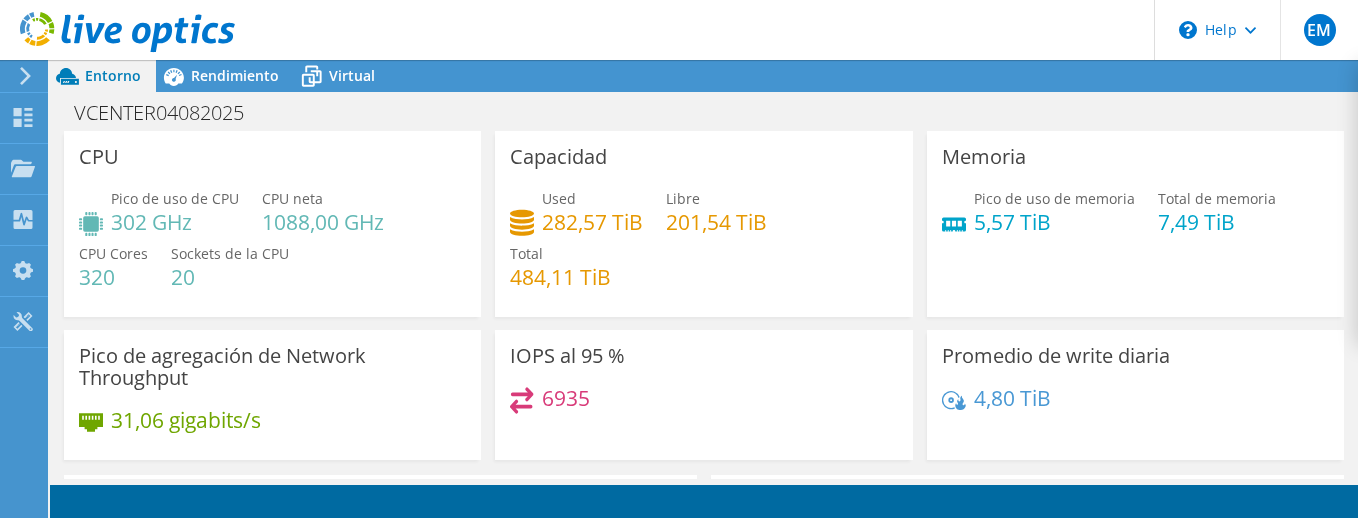 scroll, scrollTop: 0, scrollLeft: 0, axis: both 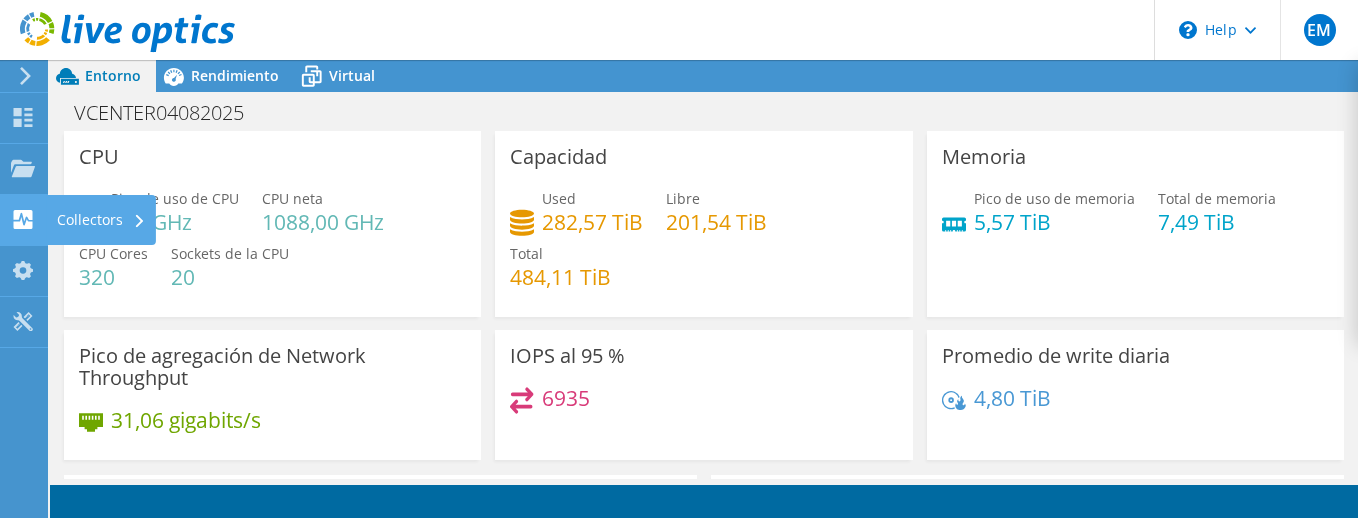 click 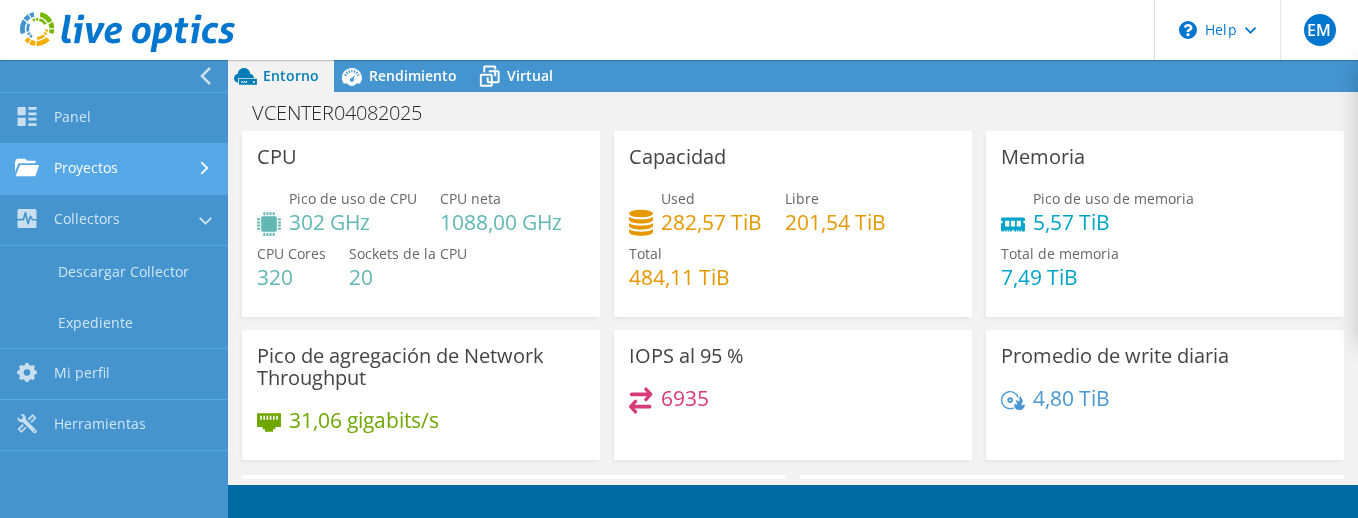 click on "Proyectos" at bounding box center [114, 169] 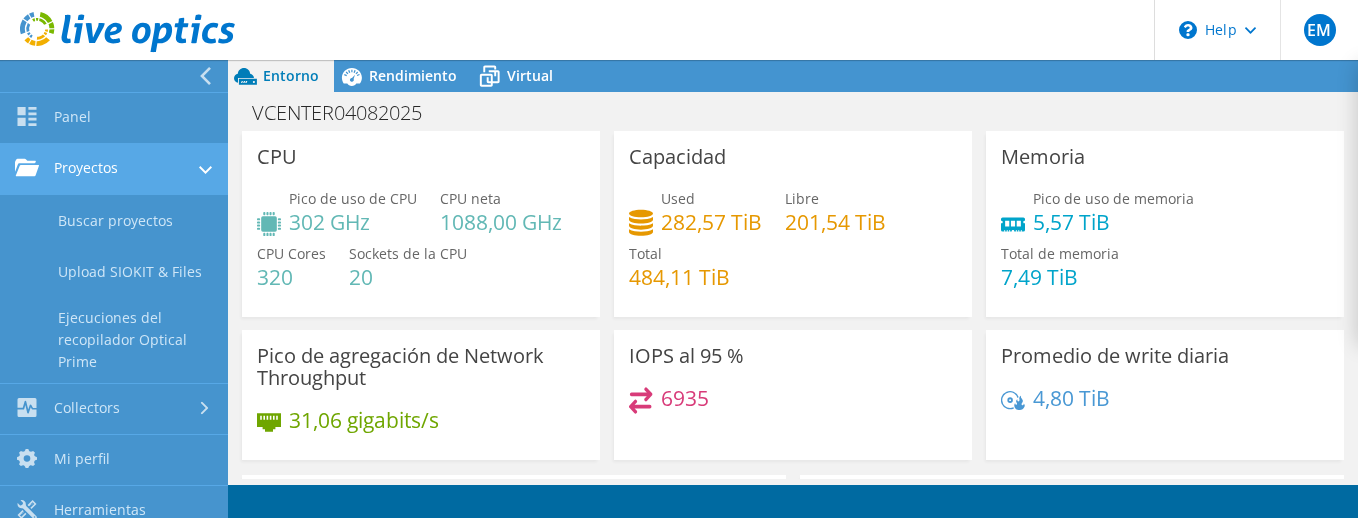 click on "Proyectos" at bounding box center (114, 169) 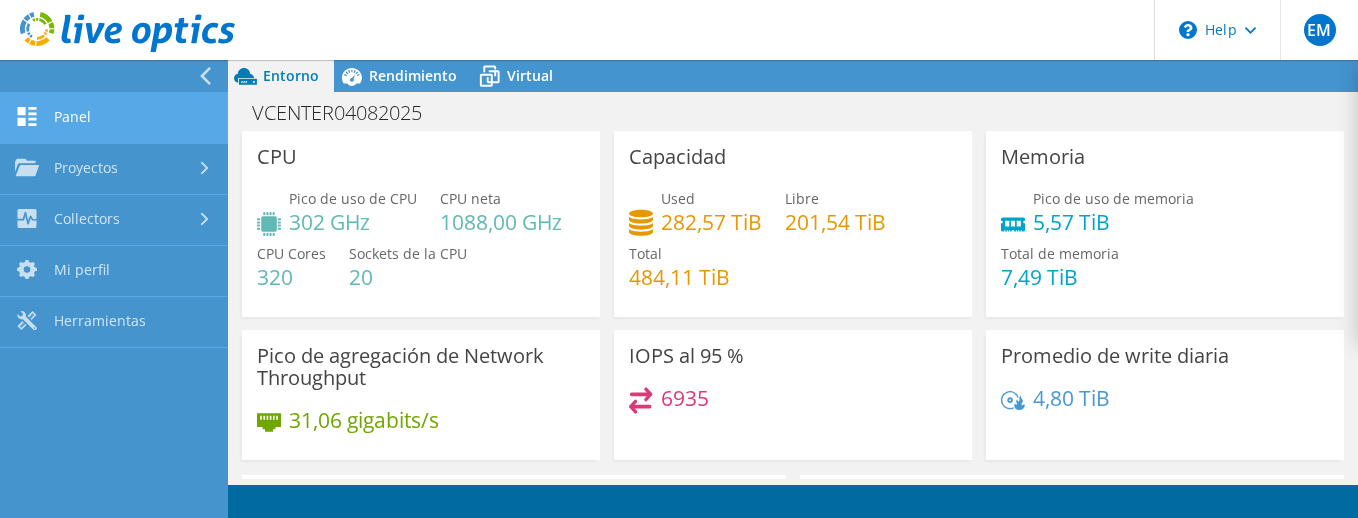 click on "Panel" at bounding box center [114, 118] 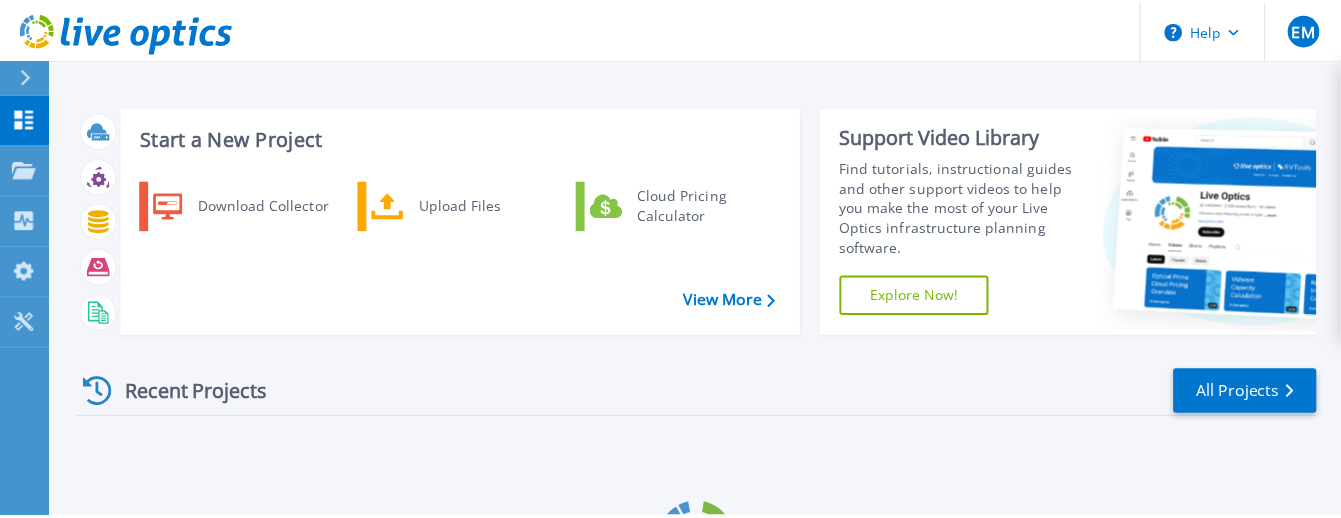 scroll, scrollTop: 0, scrollLeft: 0, axis: both 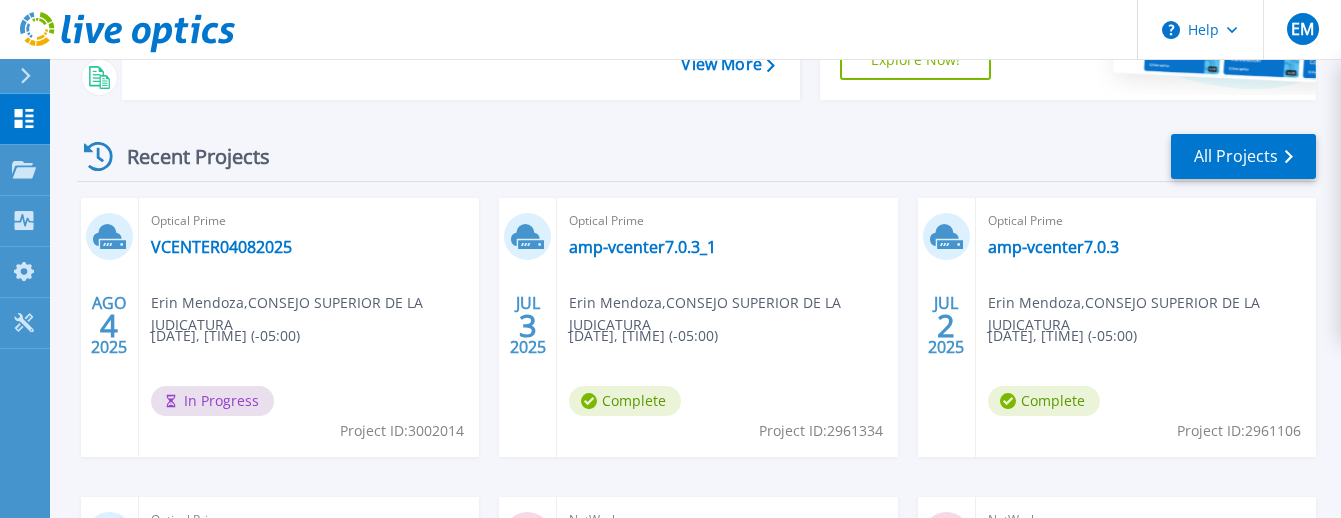 click on "In Progress" at bounding box center (212, 401) 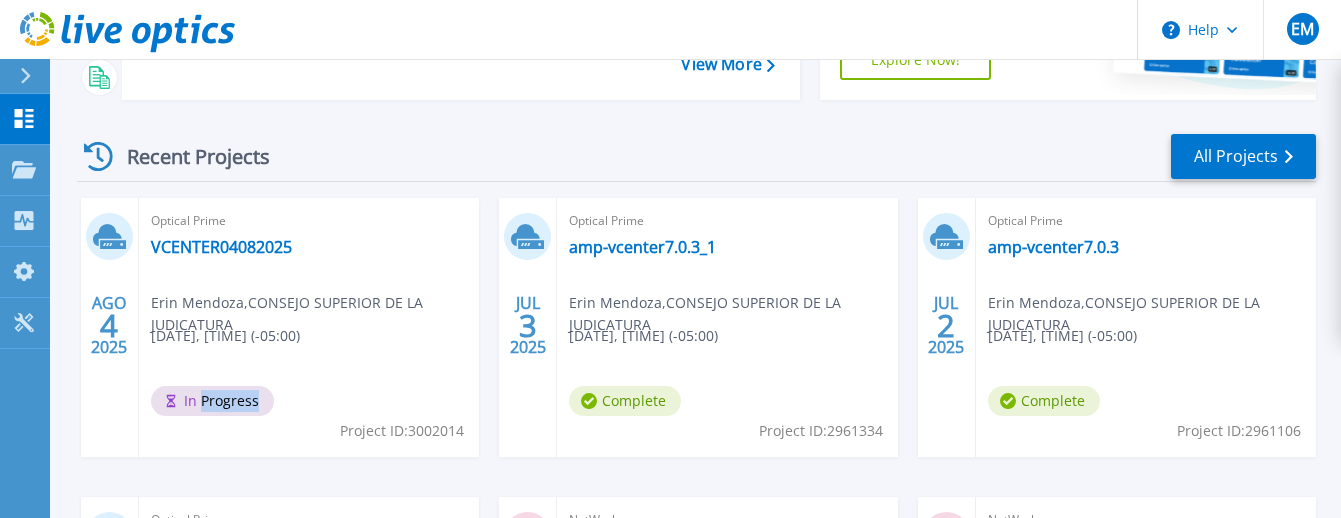click on "In Progress" at bounding box center [212, 401] 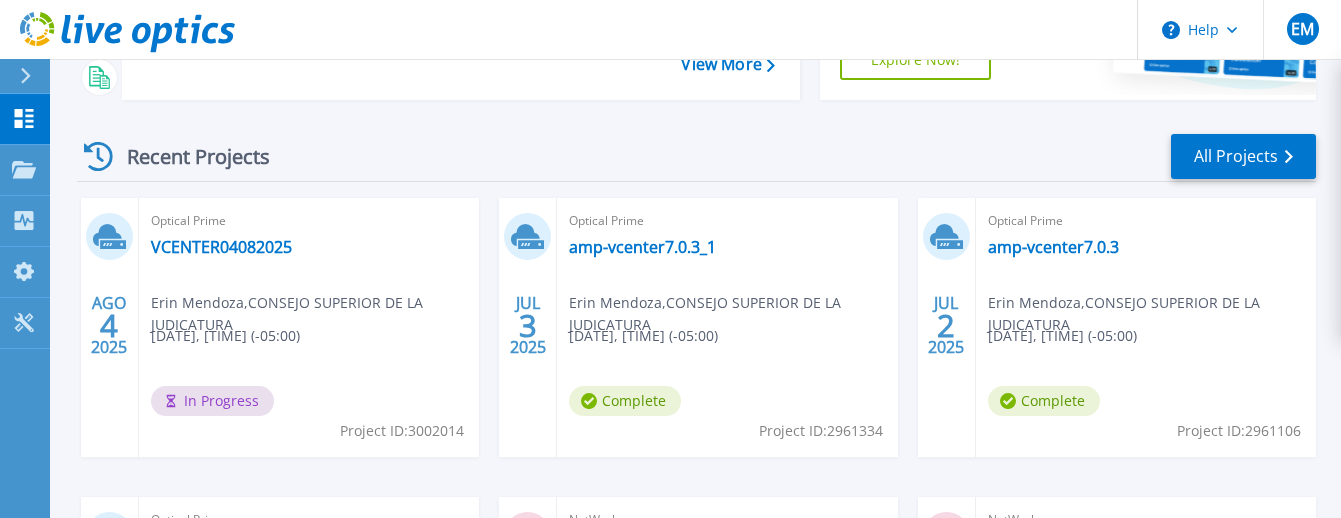 click on "In Progress" at bounding box center [212, 401] 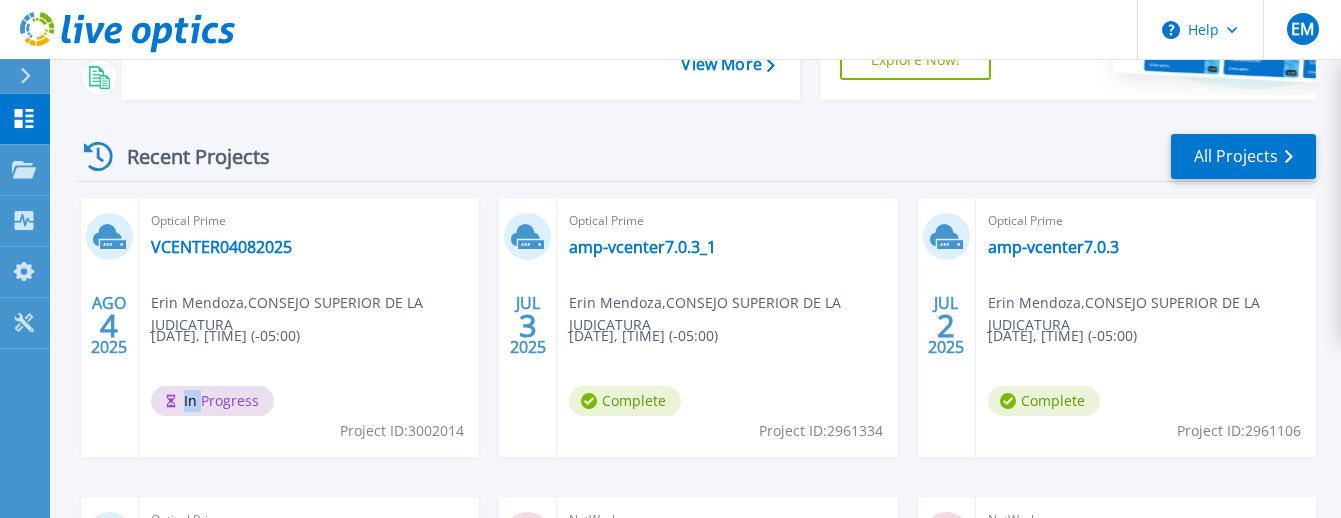 click on "In Progress" at bounding box center [212, 401] 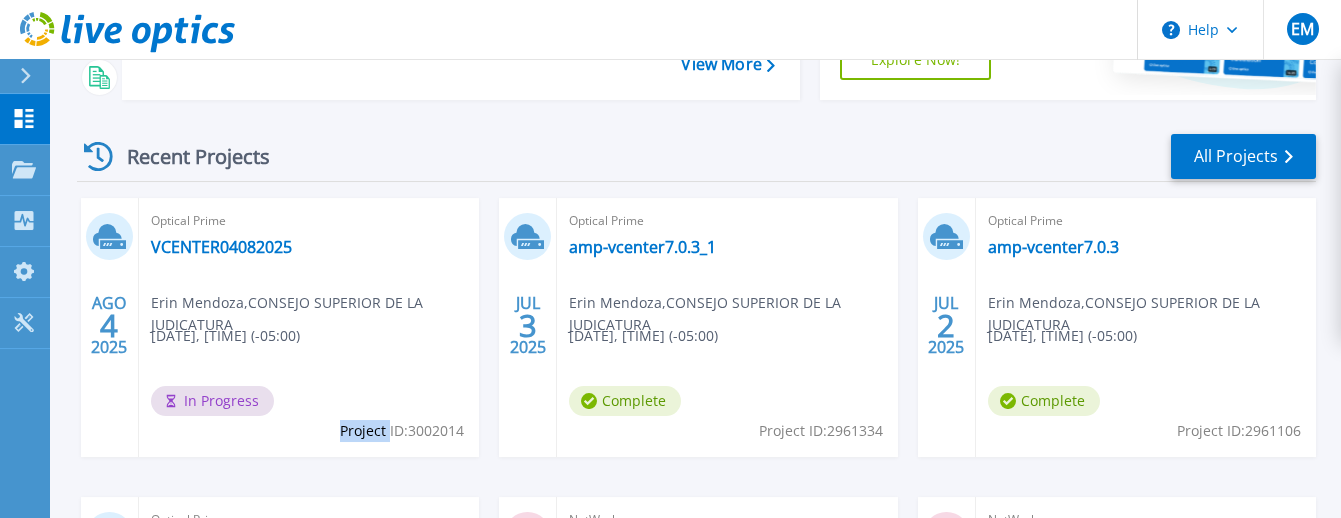 click on "Project ID:  3002014" at bounding box center (402, 431) 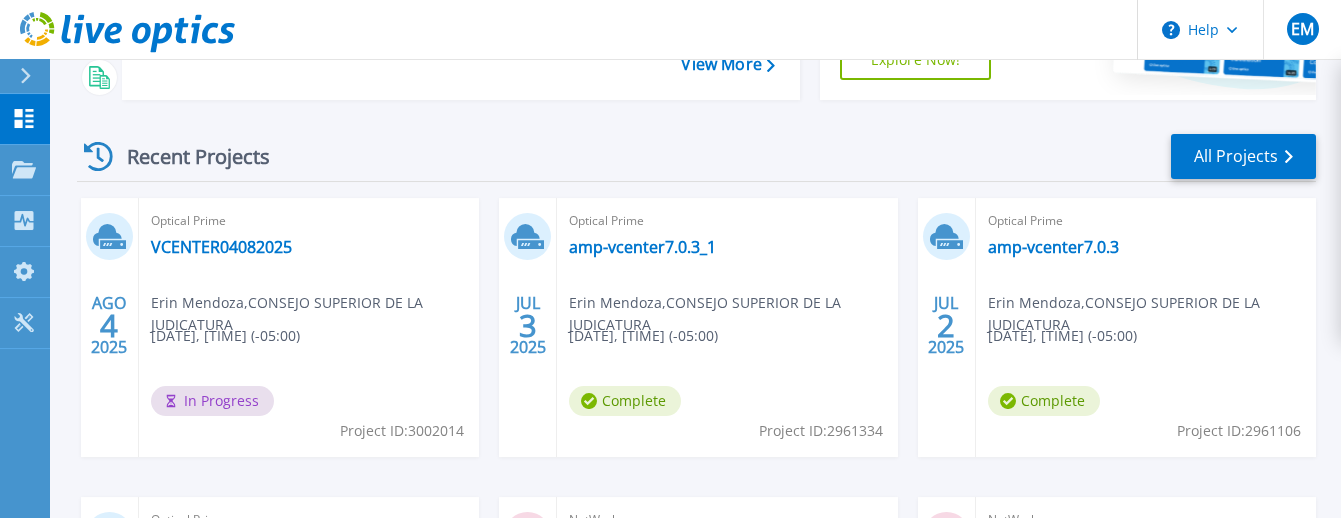 click 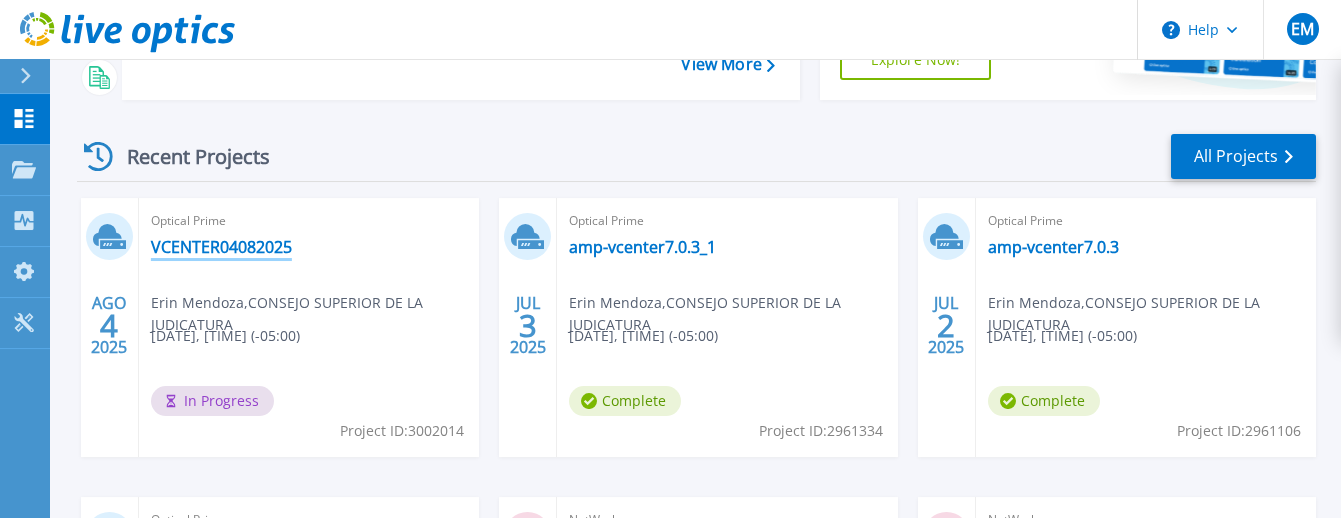 click on "VCENTER04082025" at bounding box center [221, 247] 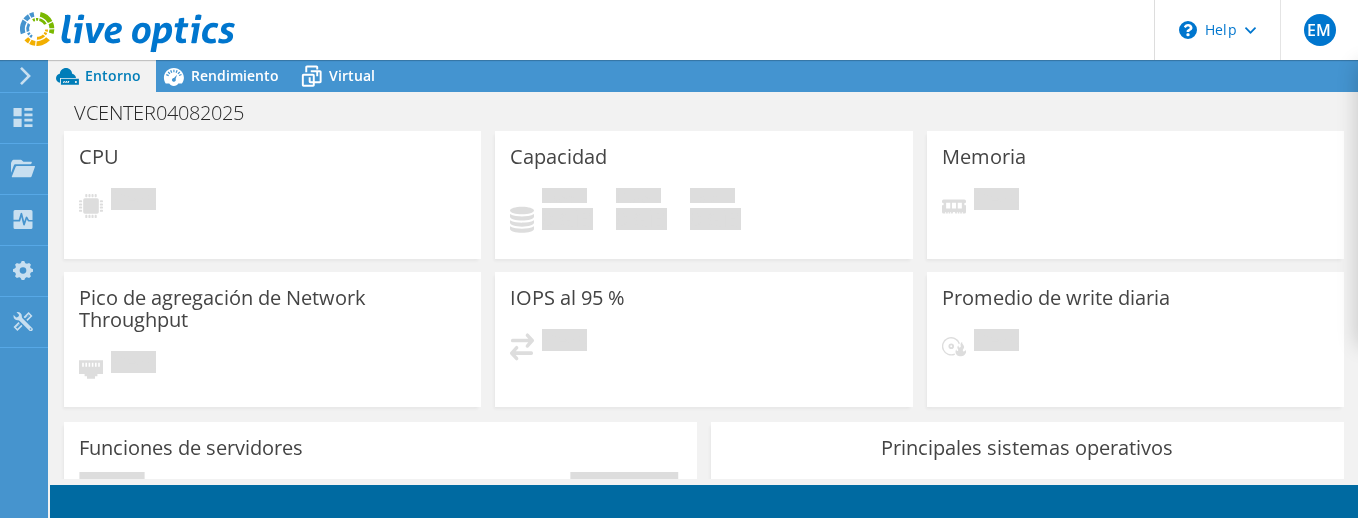 scroll, scrollTop: 0, scrollLeft: 0, axis: both 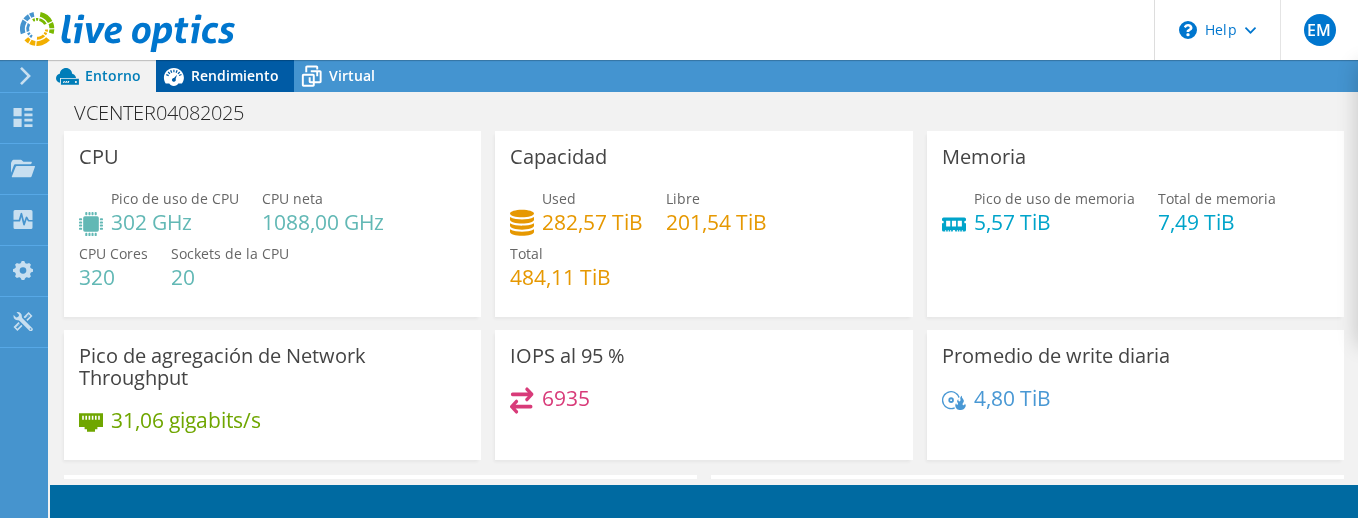 click on "Rendimiento" at bounding box center [235, 75] 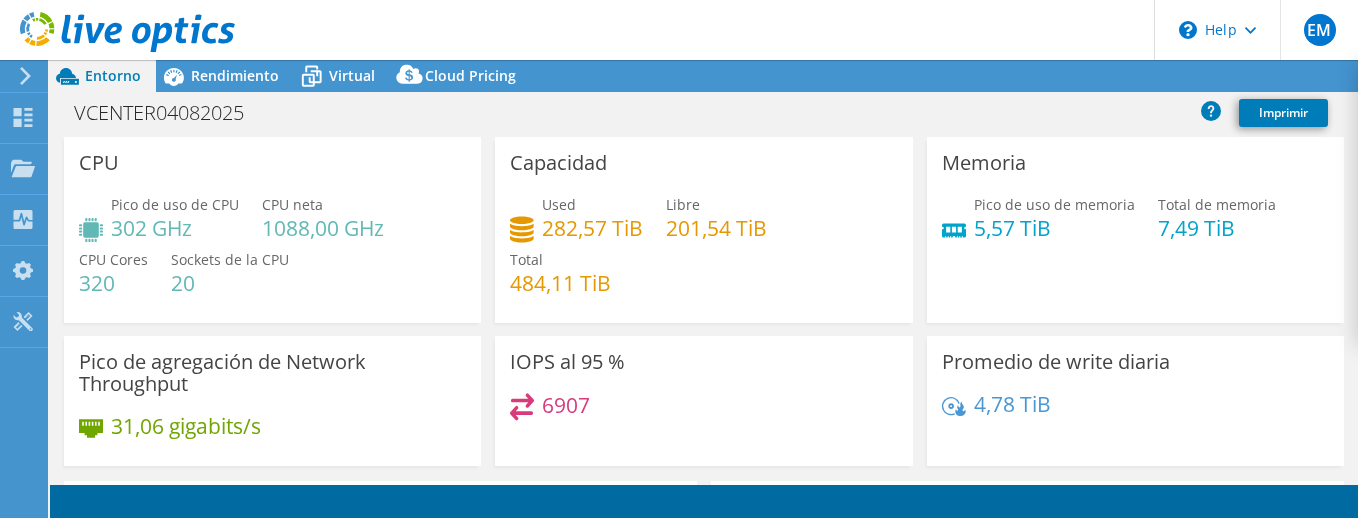 select on "USD" 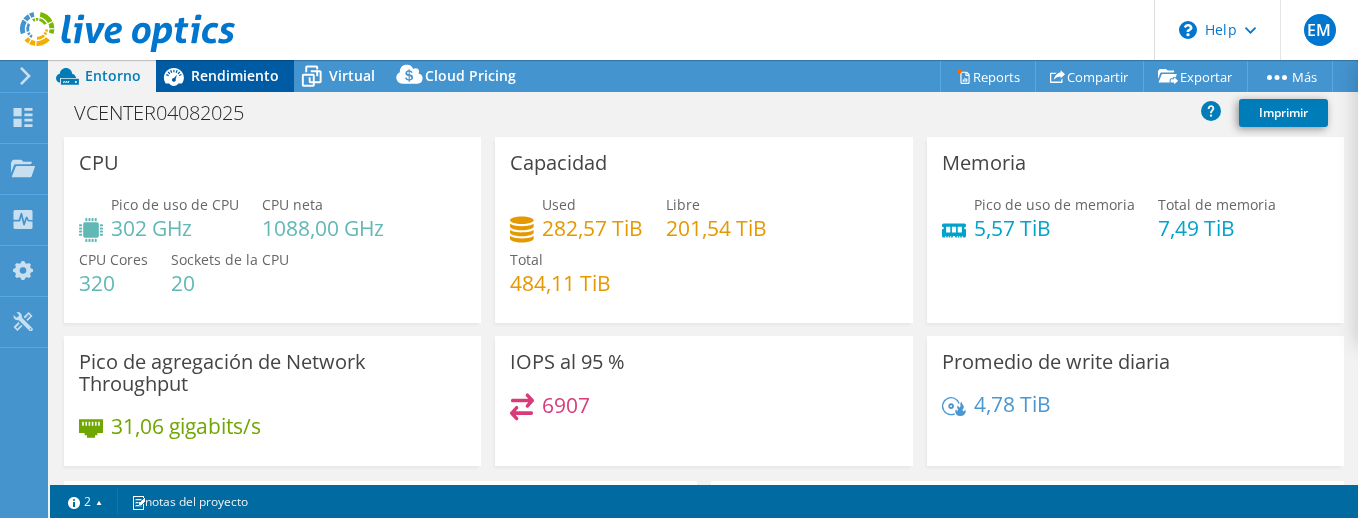 click on "Rendimiento" at bounding box center (235, 75) 